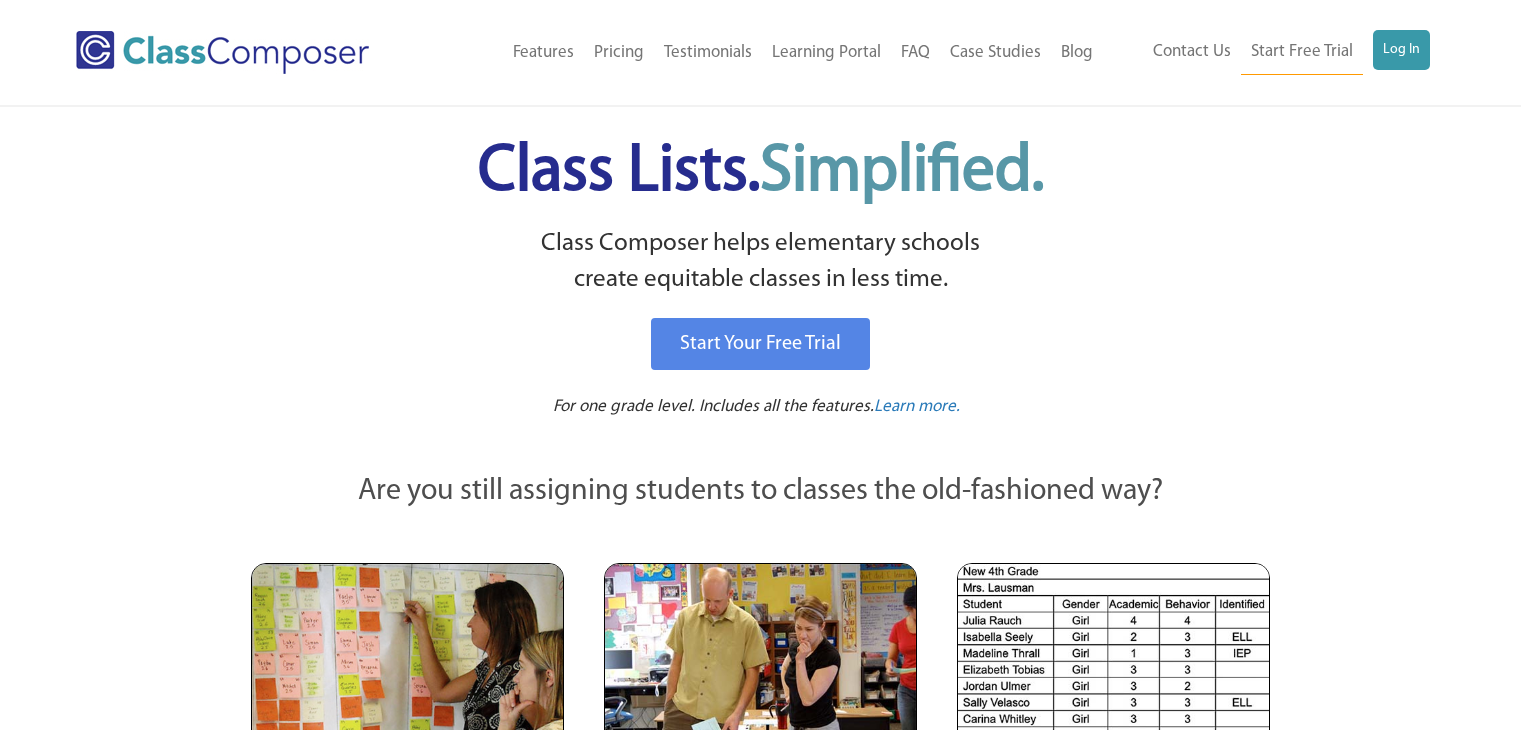 scroll, scrollTop: 0, scrollLeft: 0, axis: both 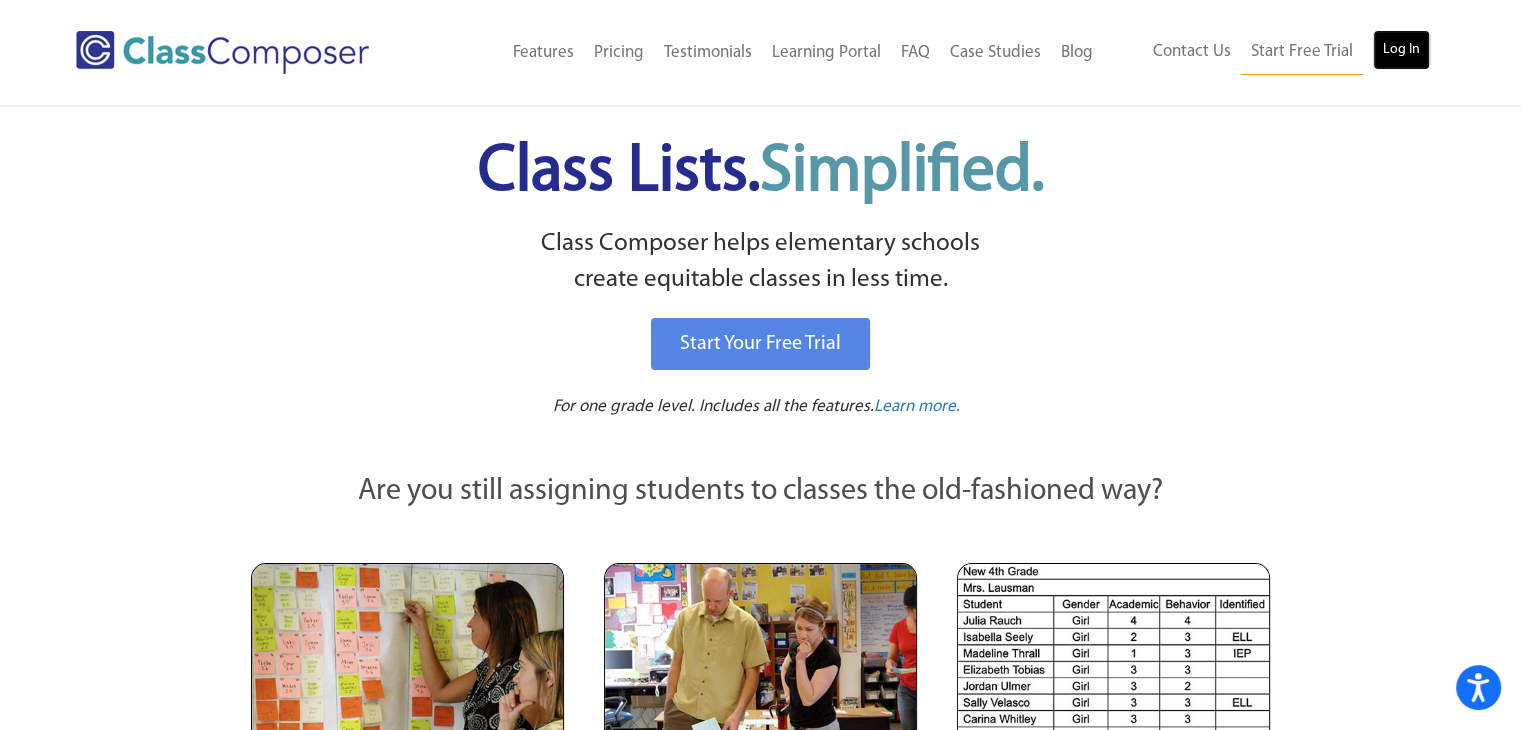 click on "Log In" at bounding box center (1401, 50) 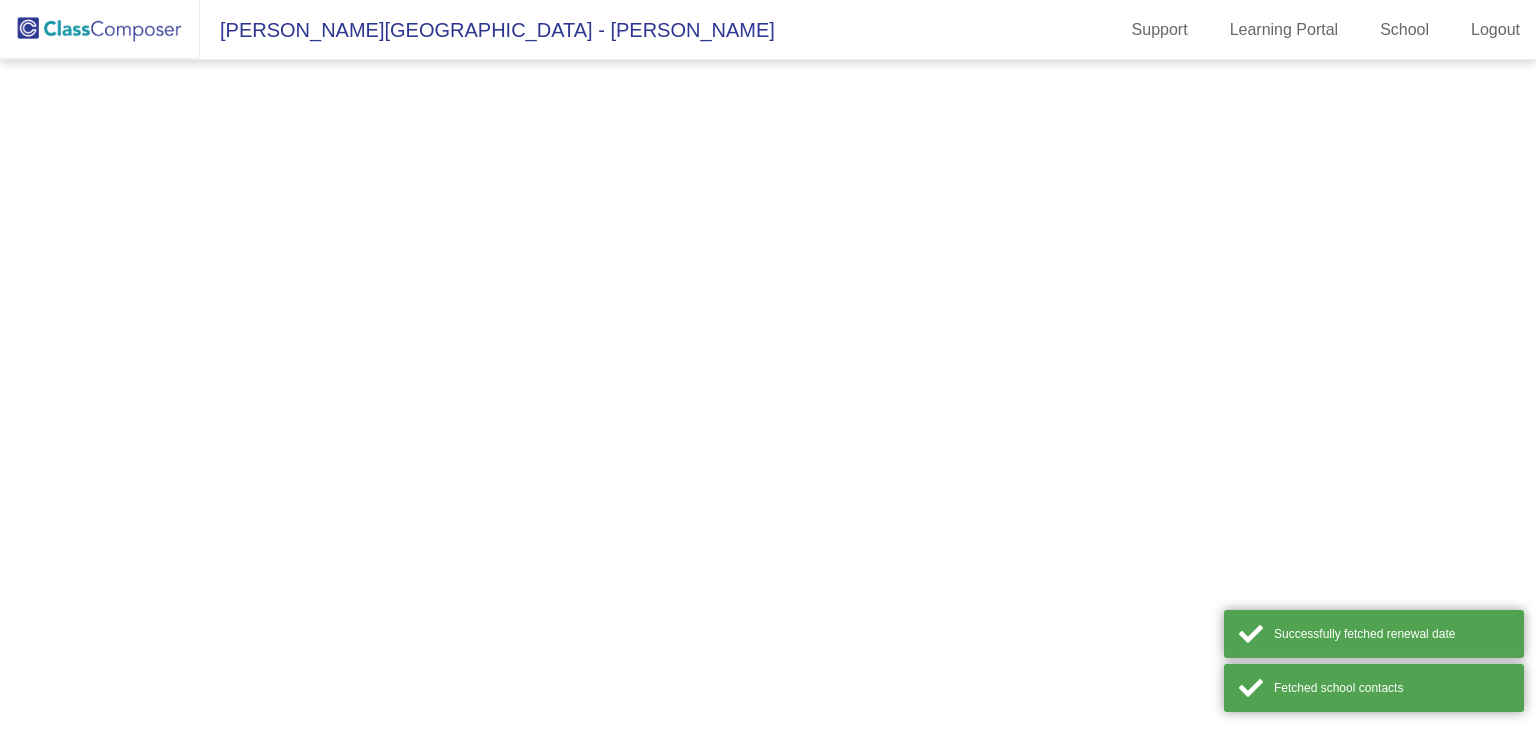 scroll, scrollTop: 0, scrollLeft: 0, axis: both 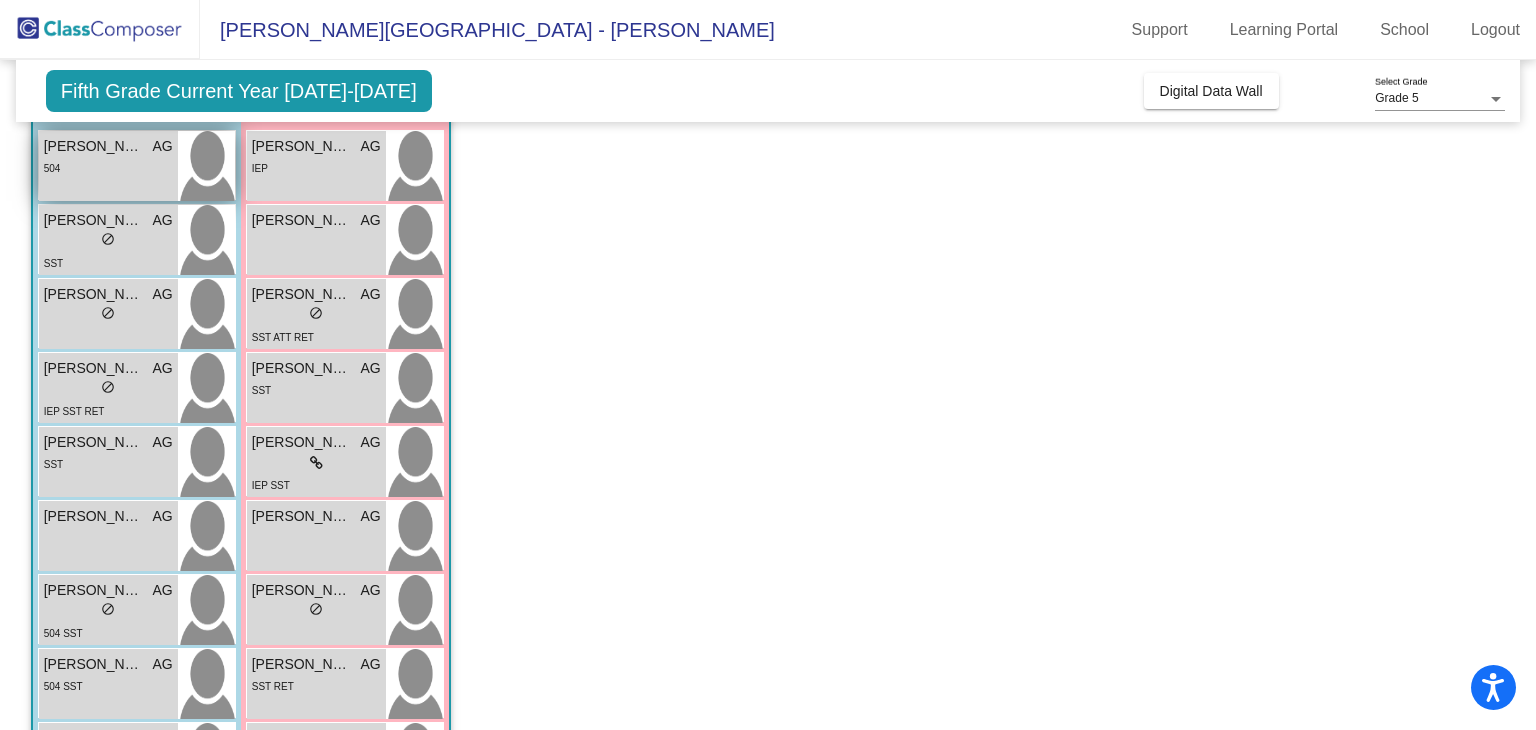 click on "504" at bounding box center [108, 167] 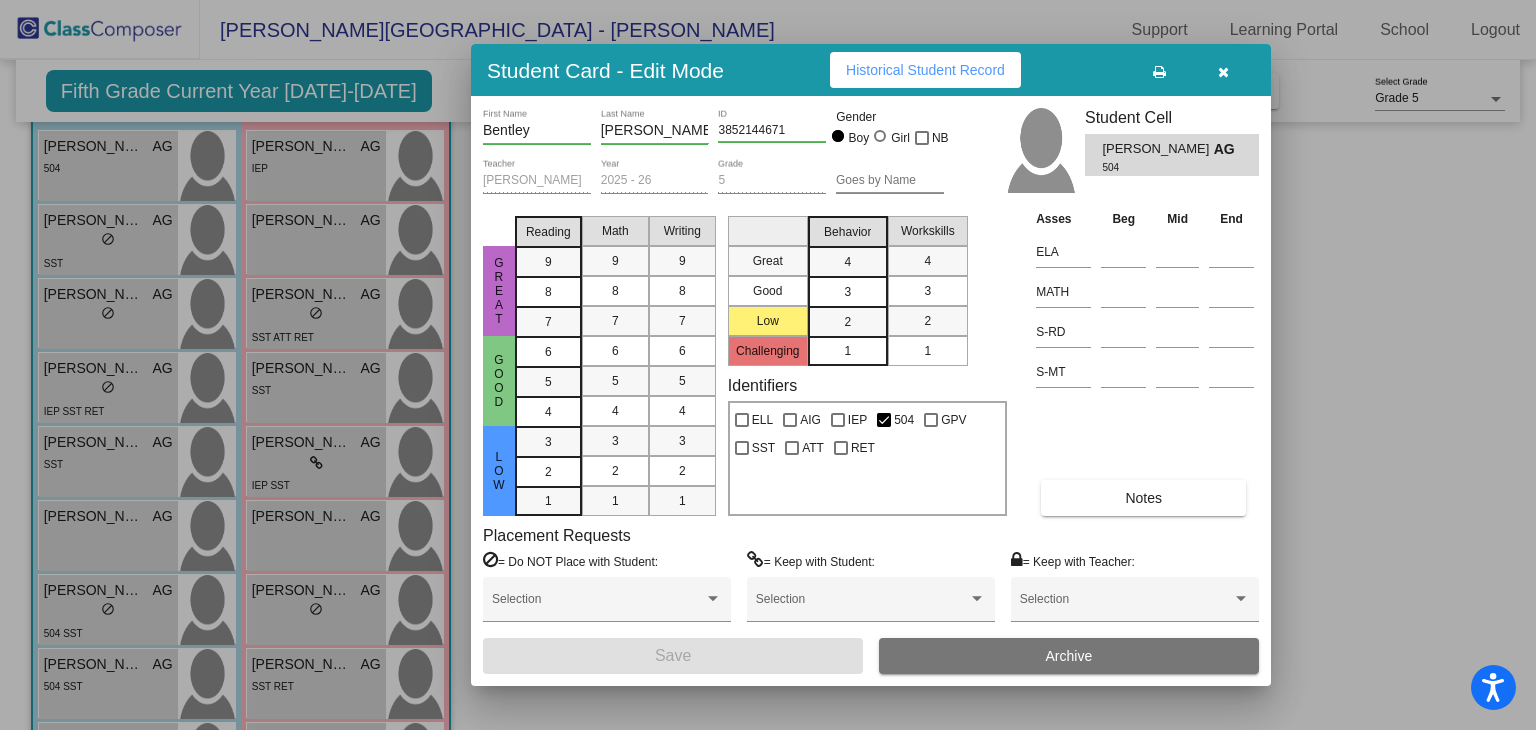 click at bounding box center [1223, 72] 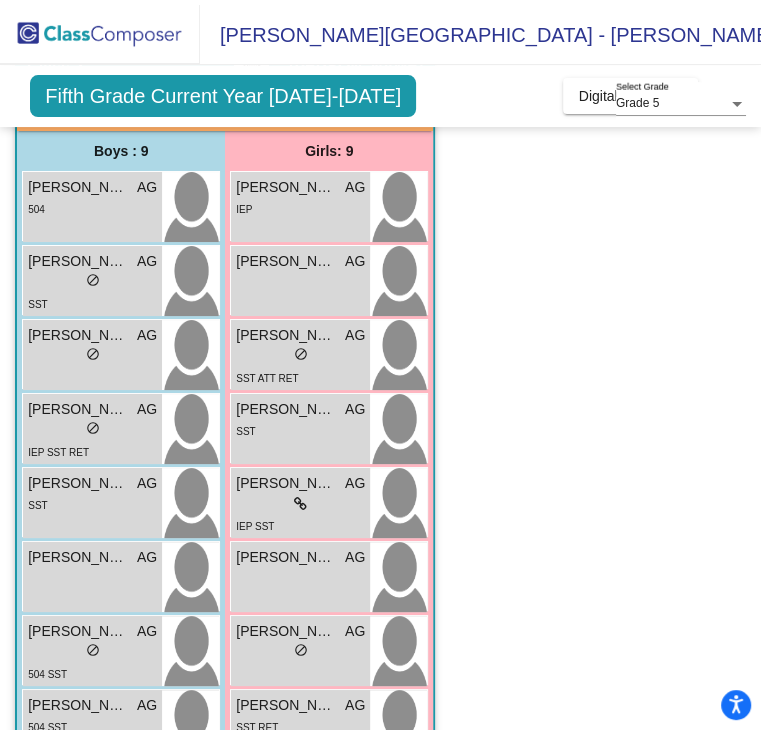 scroll, scrollTop: 226, scrollLeft: 0, axis: vertical 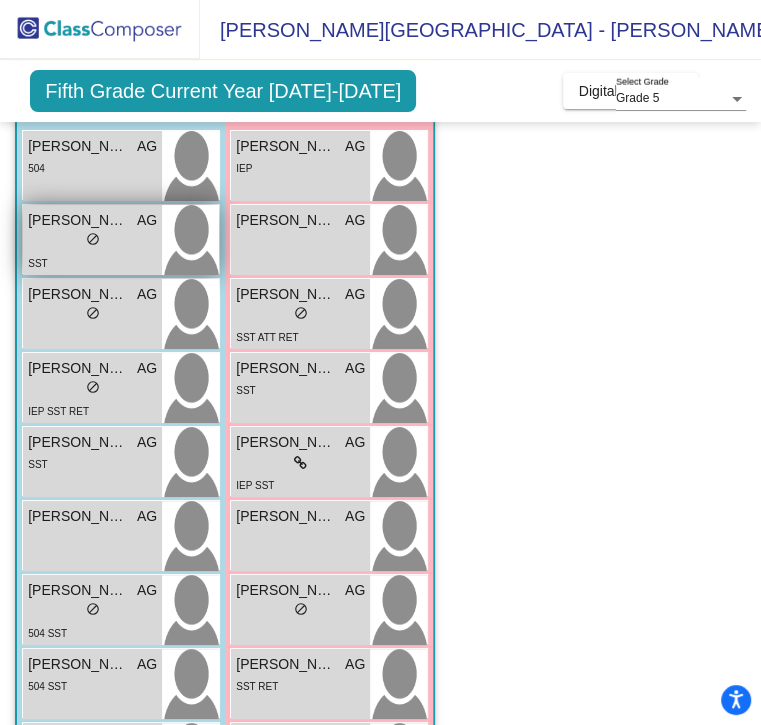 click on "do_not_disturb_alt" at bounding box center (93, 239) 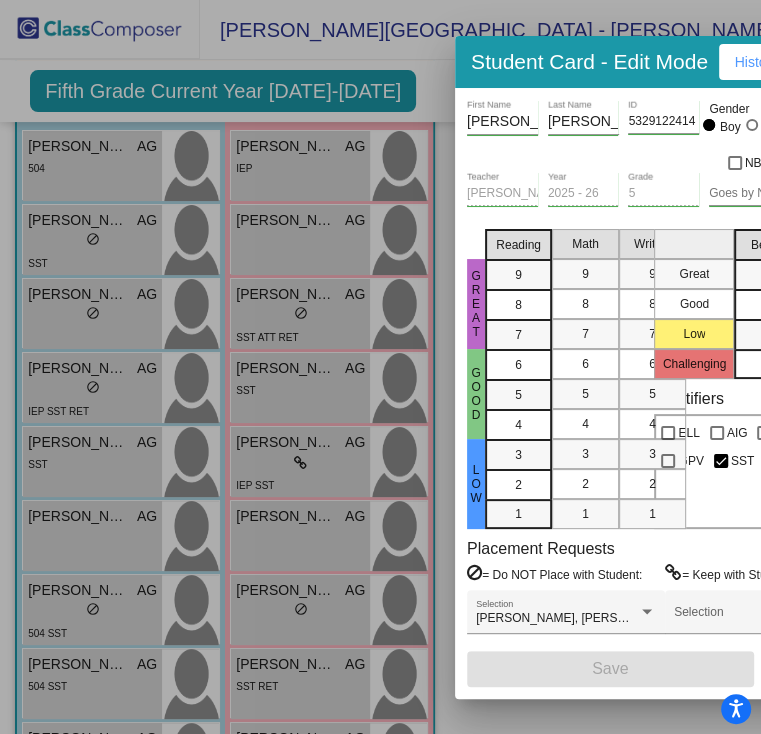 click at bounding box center (380, 367) 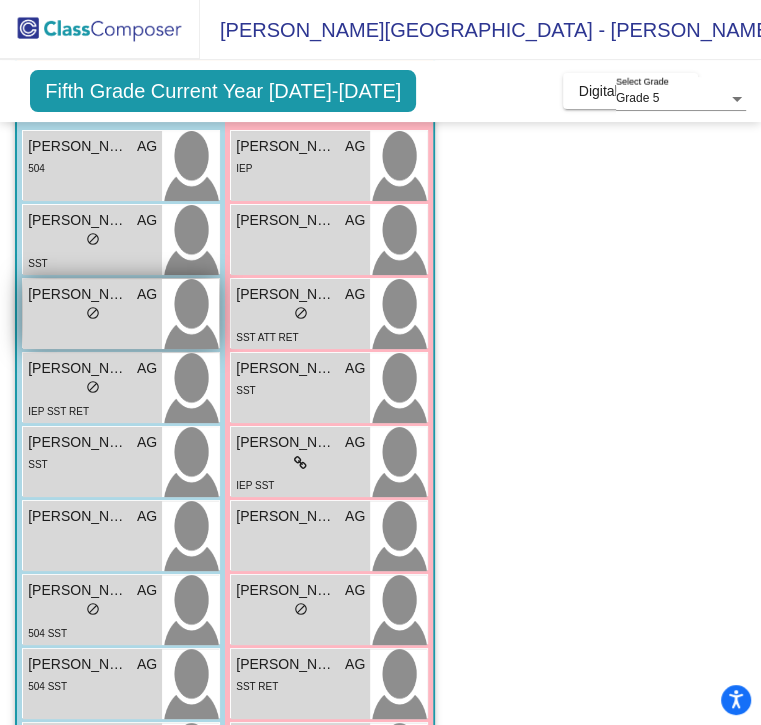 click on "do_not_disturb_alt" at bounding box center [93, 313] 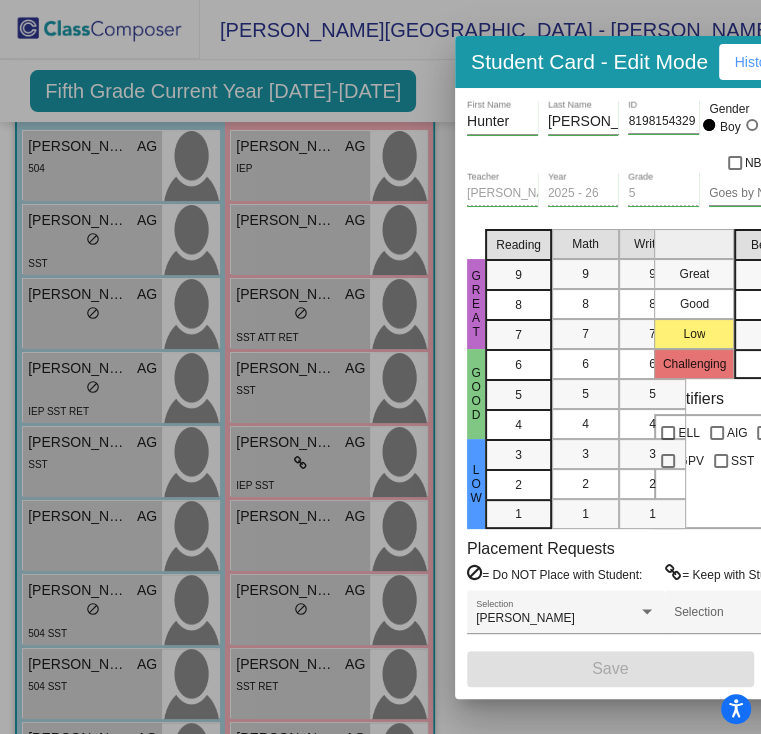 click at bounding box center (380, 367) 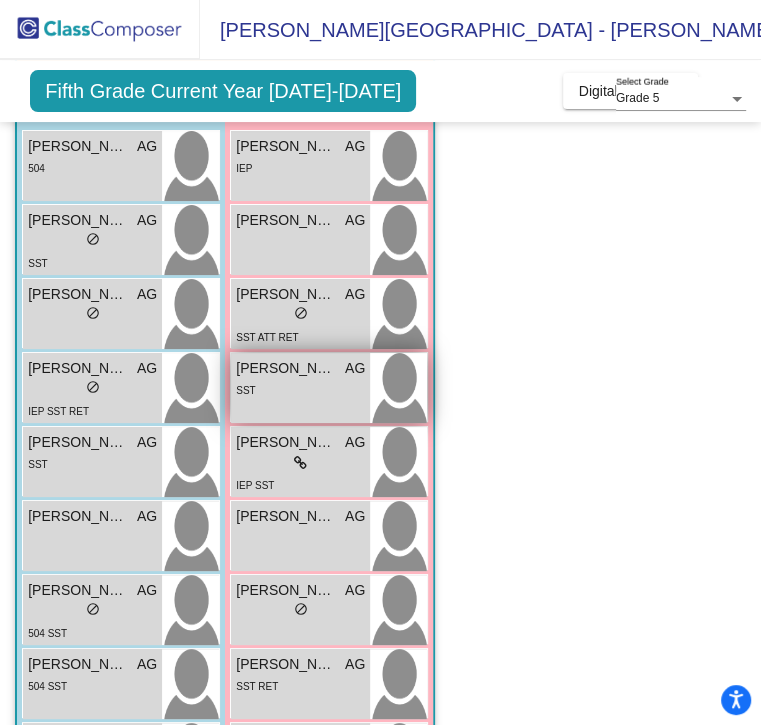 click on "Josefin Alvarez Villeda" at bounding box center [286, 368] 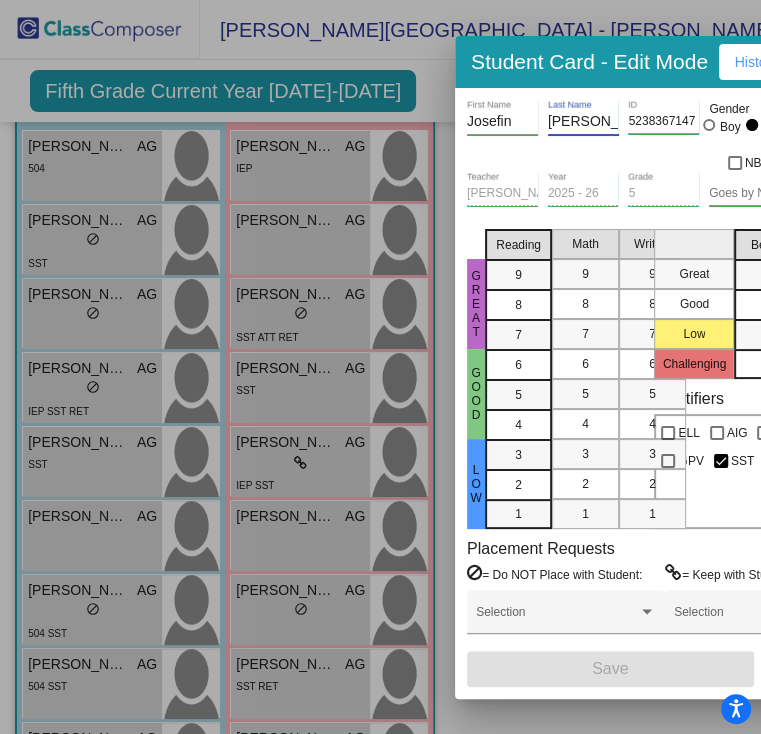 scroll, scrollTop: 0, scrollLeft: 20, axis: horizontal 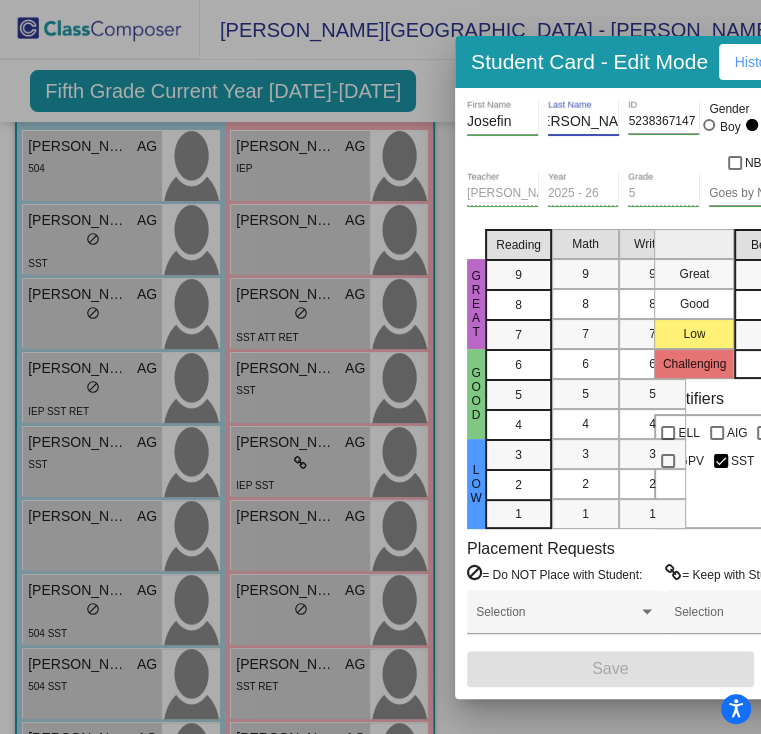 drag, startPoint x: 600, startPoint y: 122, endPoint x: 636, endPoint y: 122, distance: 36 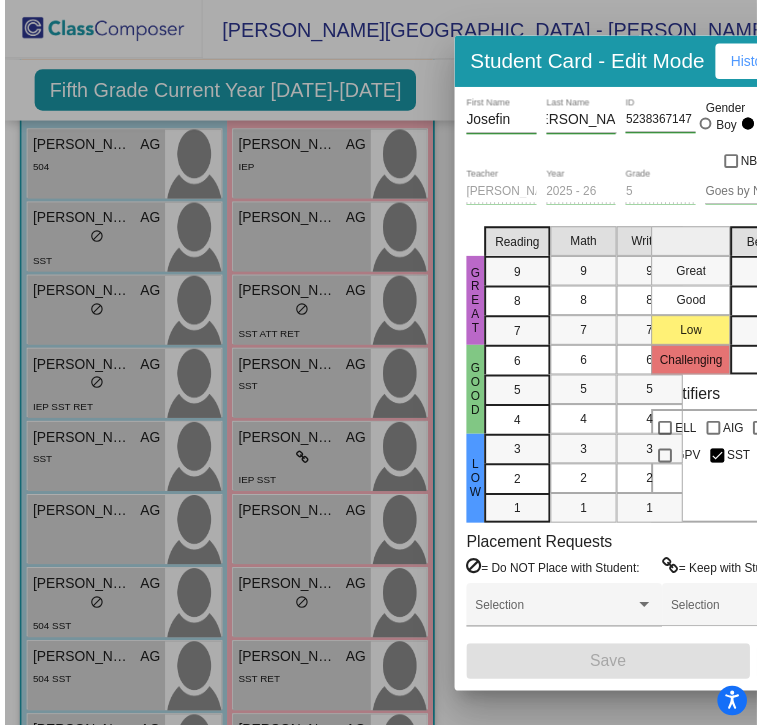 scroll, scrollTop: 0, scrollLeft: 0, axis: both 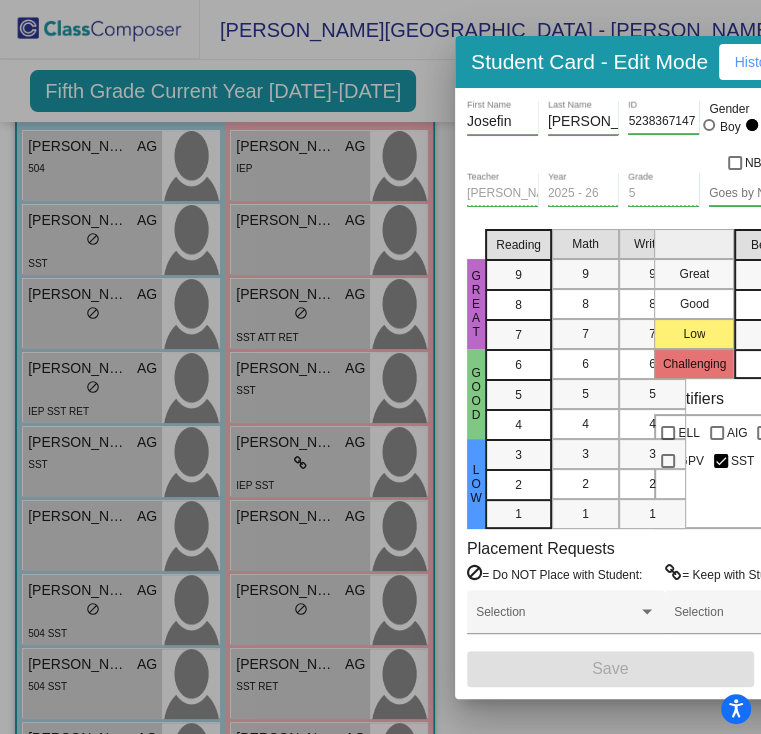 click at bounding box center (380, 367) 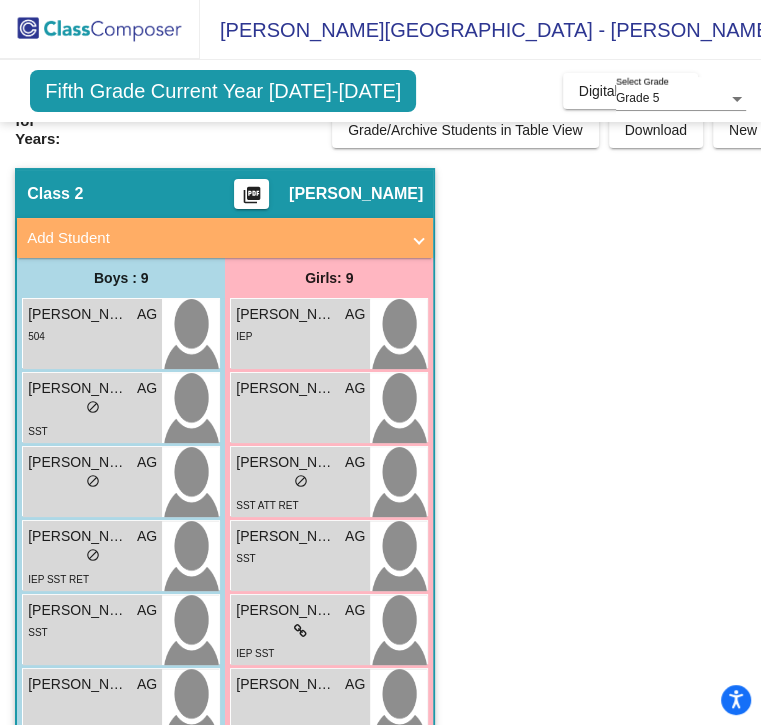 scroll, scrollTop: 0, scrollLeft: 0, axis: both 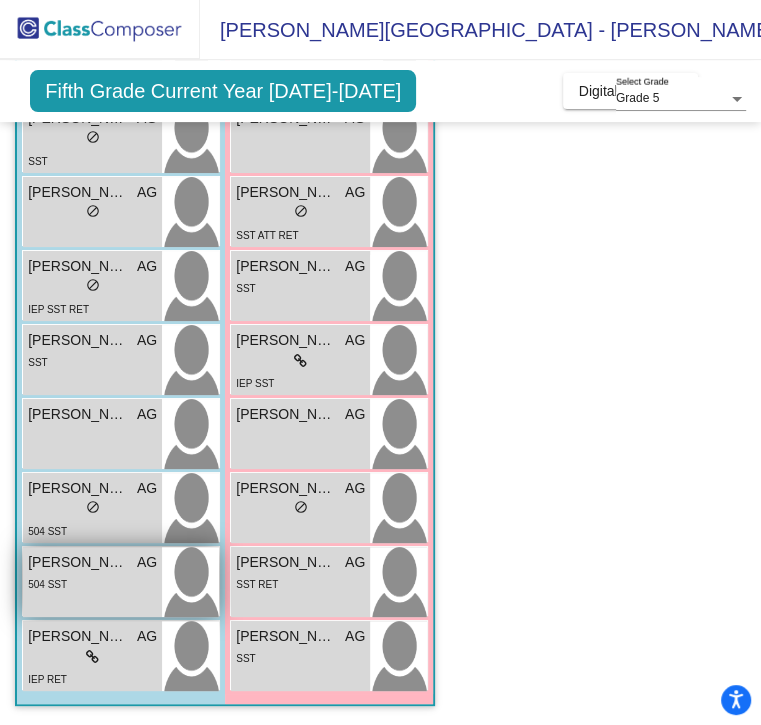 click on "Roman Williams" at bounding box center [78, 562] 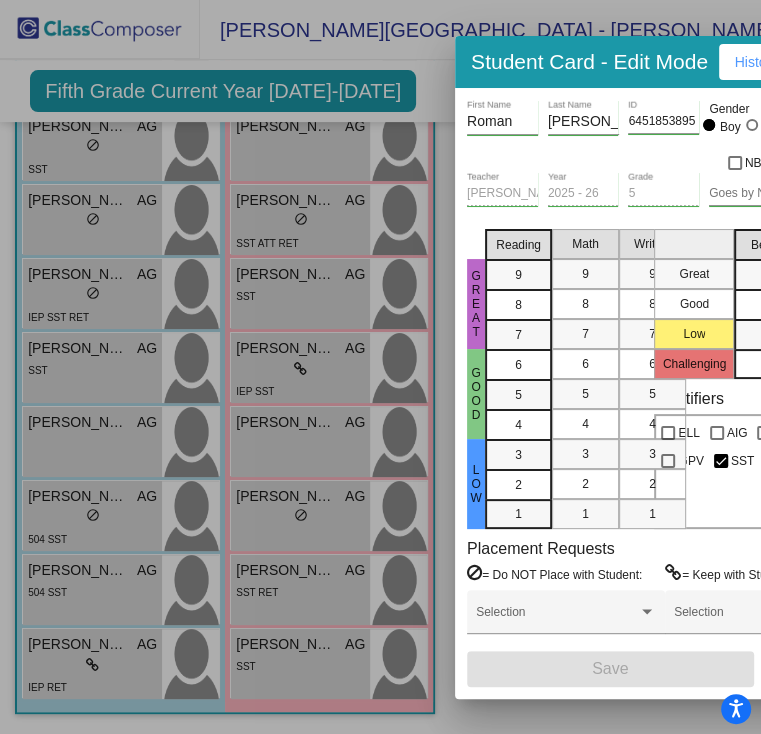 click at bounding box center [380, 367] 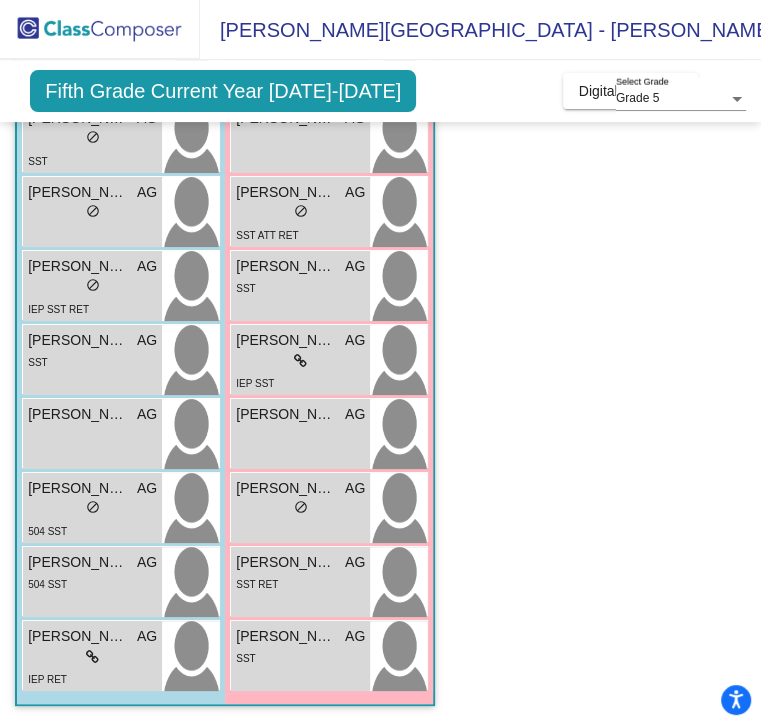 click on "Class 2    picture_as_pdf Allisha Gulick  Add Student  First Name Last Name Student Id  (Recommended)   Boy   Girl   Non Binary Add Close  Boys : 9  Bentley Theodore AG lock do_not_disturb_alt 504 Edward Freda IV AG lock do_not_disturb_alt SST Hunter Livingston AG lock do_not_disturb_alt Hunter McLamb AG lock do_not_disturb_alt IEP SST RET Kayden Tatekey AG lock do_not_disturb_alt SST Micah Woodfork AG lock do_not_disturb_alt Noah Eaton AG lock do_not_disturb_alt 504 SST Roman Williams AG lock do_not_disturb_alt 504 SST Tucker Jackson AG lock do_not_disturb_alt IEP RET Girls: 9 Emma Thornton AG lock do_not_disturb_alt IEP Jalea Baker AG lock do_not_disturb_alt Janiah Johnson AG lock do_not_disturb_alt SST ATT RET Josefin Alvarez Villeda AG lock do_not_disturb_alt SST Kaitlyn Davis AG lock do_not_disturb_alt IEP SST Layla McElvine-Carter AG lock do_not_disturb_alt Nisani Hayden AG lock do_not_disturb_alt Penelope Arrington AG lock do_not_disturb_alt SST RET Velvet Britt AG lock do_not_disturb_alt SST" 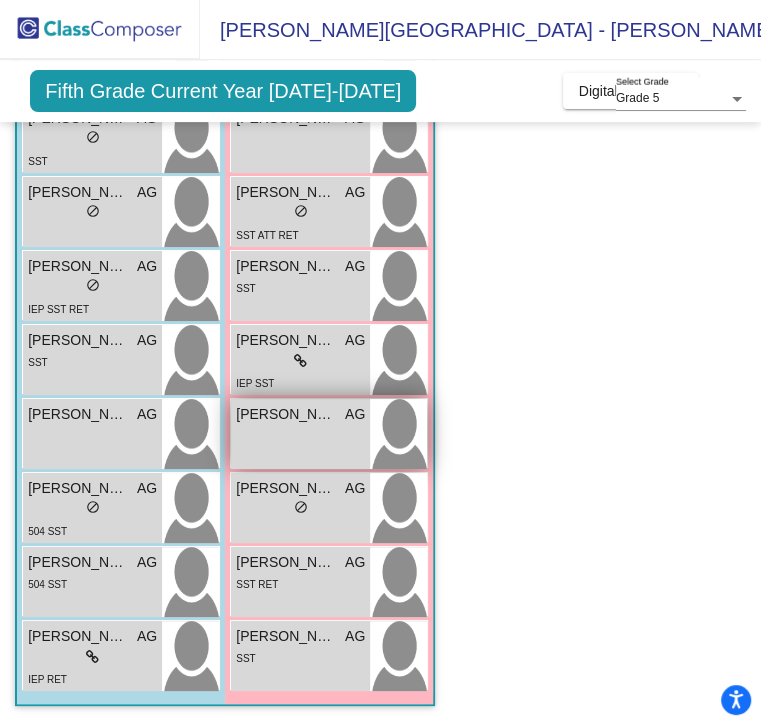 click on "Layla McElvine-Carter AG lock do_not_disturb_alt" at bounding box center (300, 434) 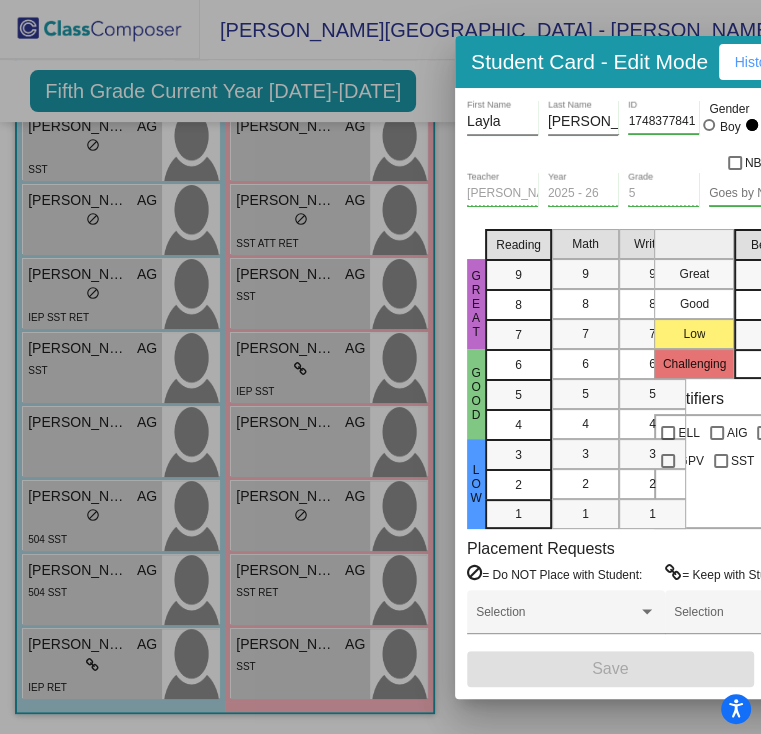 click on "McElvine-Carter" at bounding box center [583, 122] 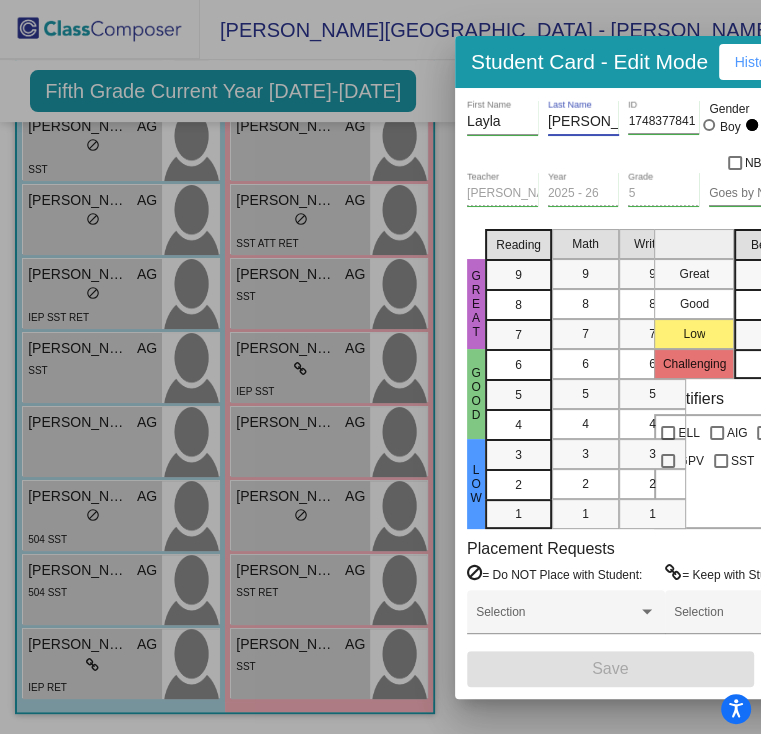 scroll, scrollTop: 0, scrollLeft: 28, axis: horizontal 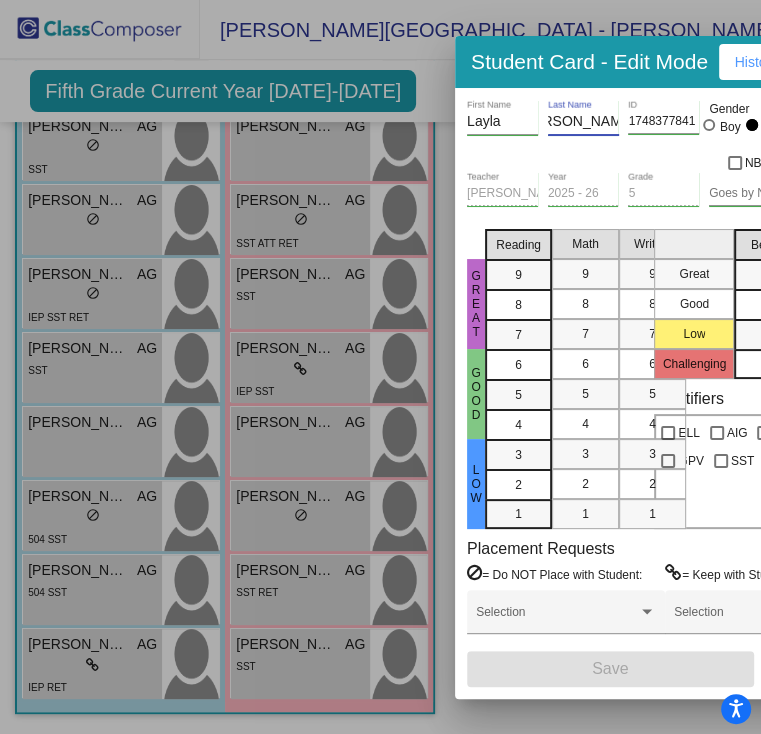 drag, startPoint x: 612, startPoint y: 121, endPoint x: 645, endPoint y: 129, distance: 33.955853 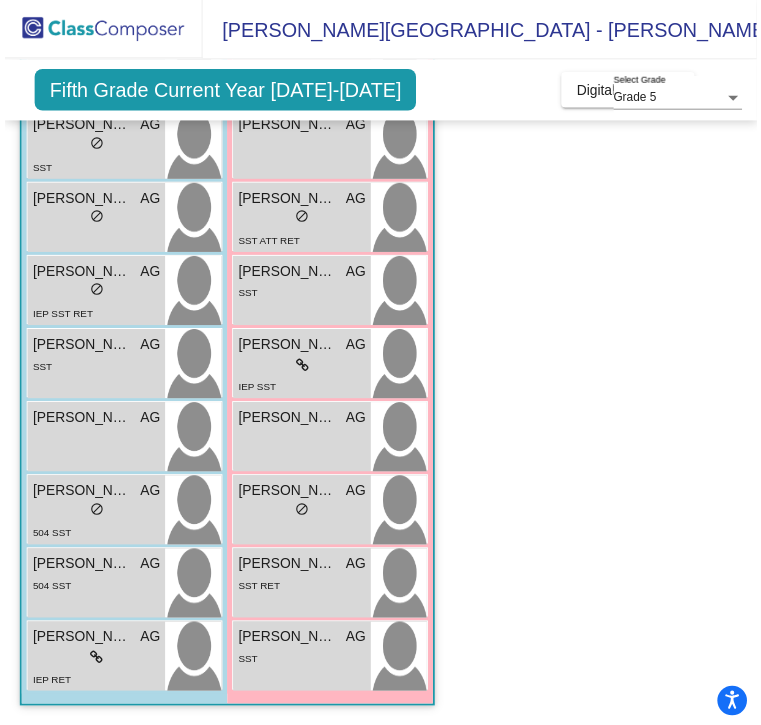 scroll, scrollTop: 0, scrollLeft: 0, axis: both 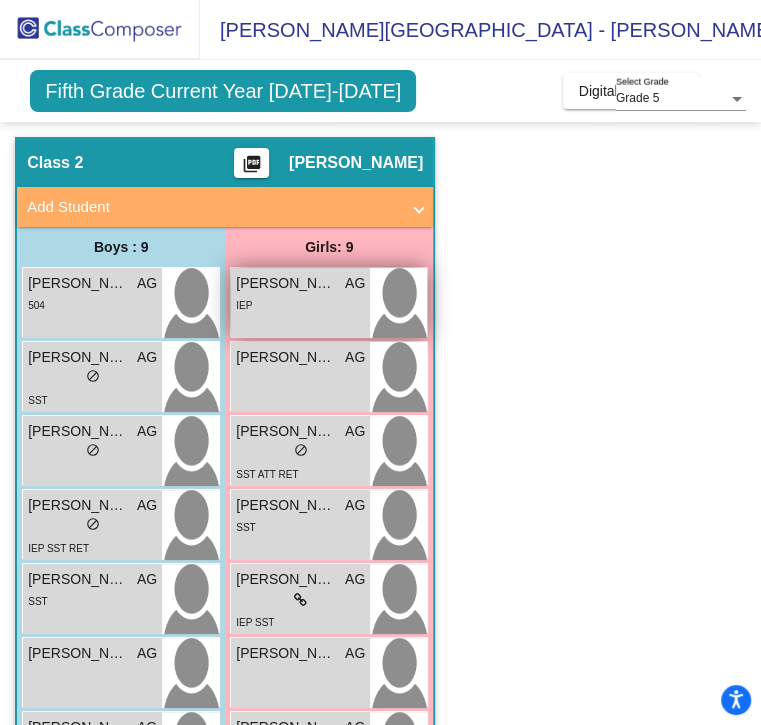 click on "Emma Thornton" at bounding box center [286, 283] 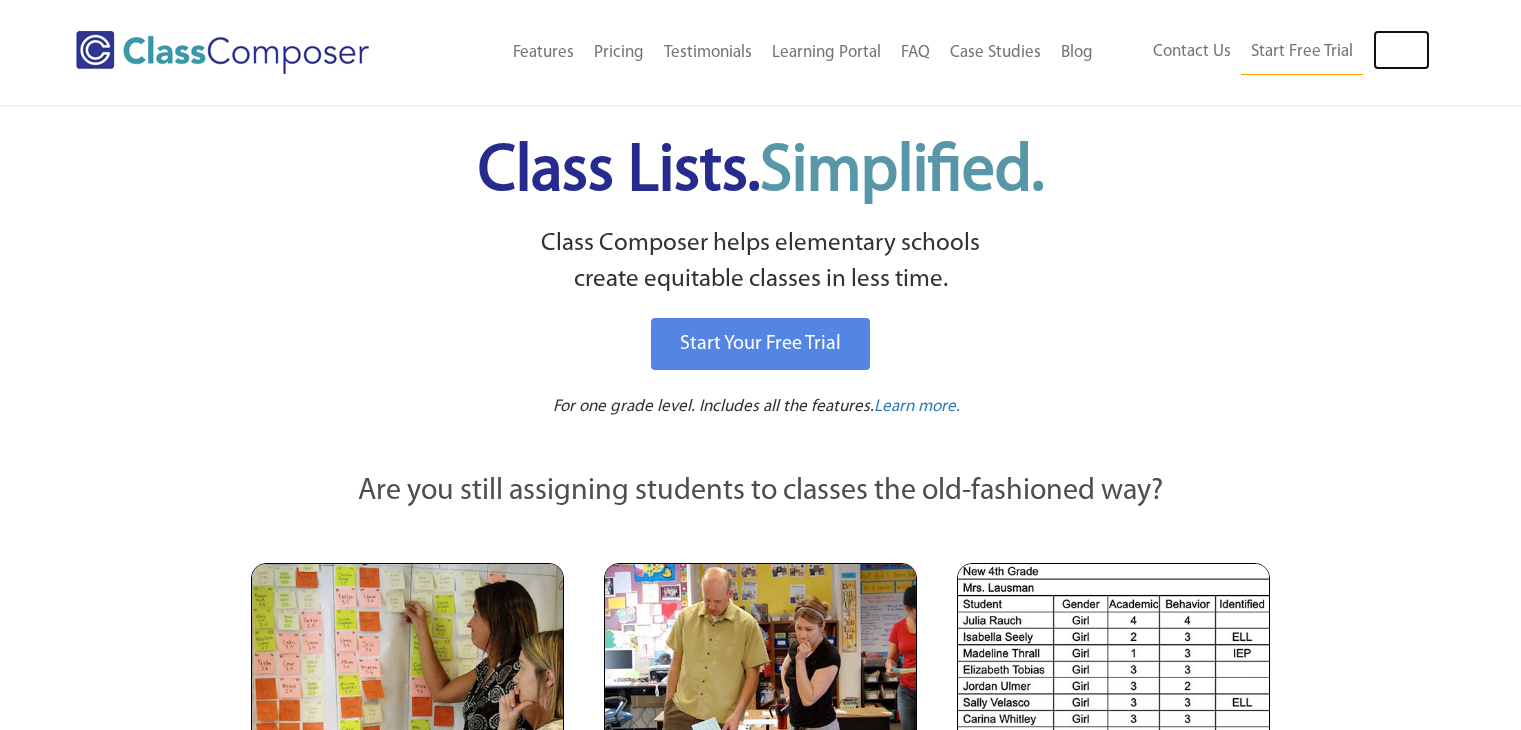 click on "Log In" at bounding box center [1401, 50] 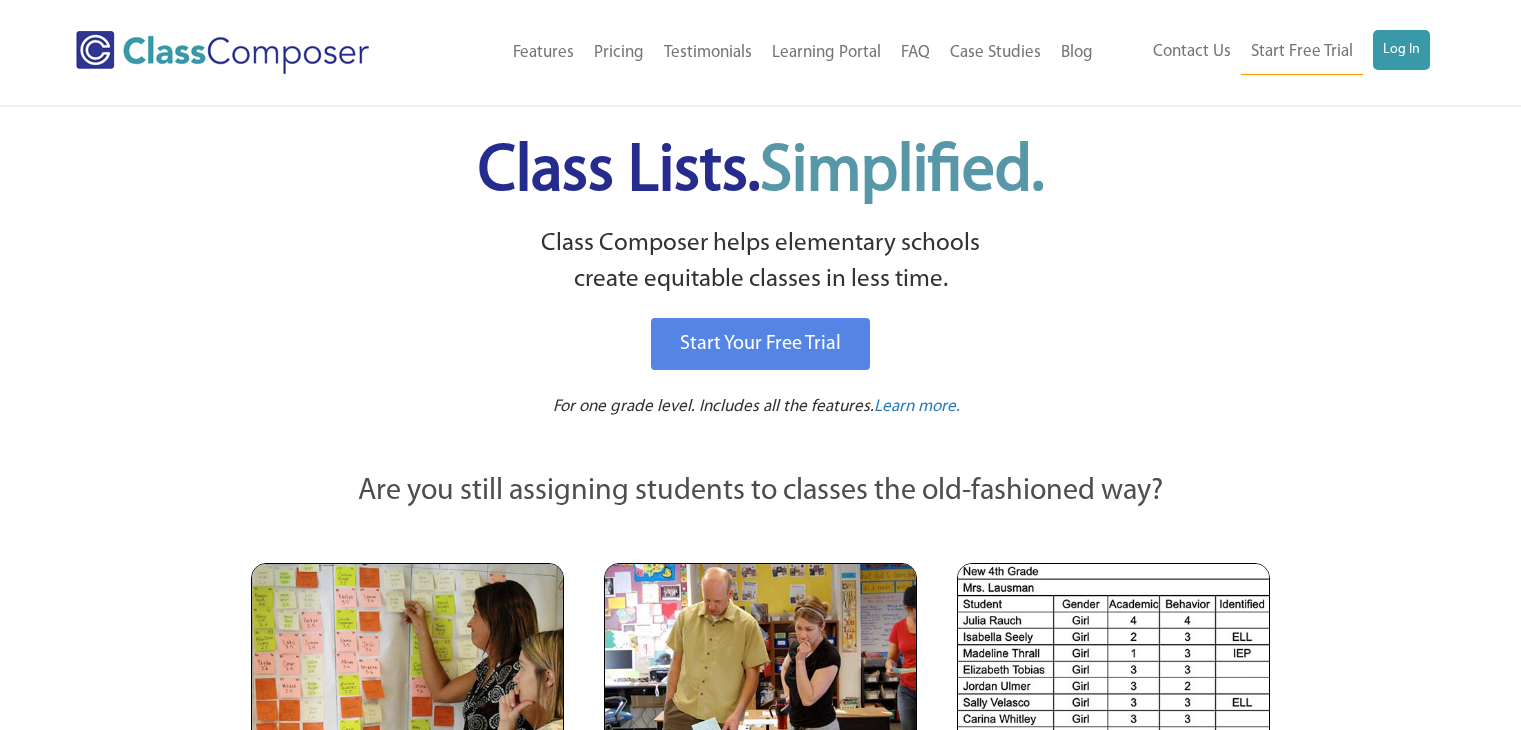 scroll, scrollTop: 0, scrollLeft: 0, axis: both 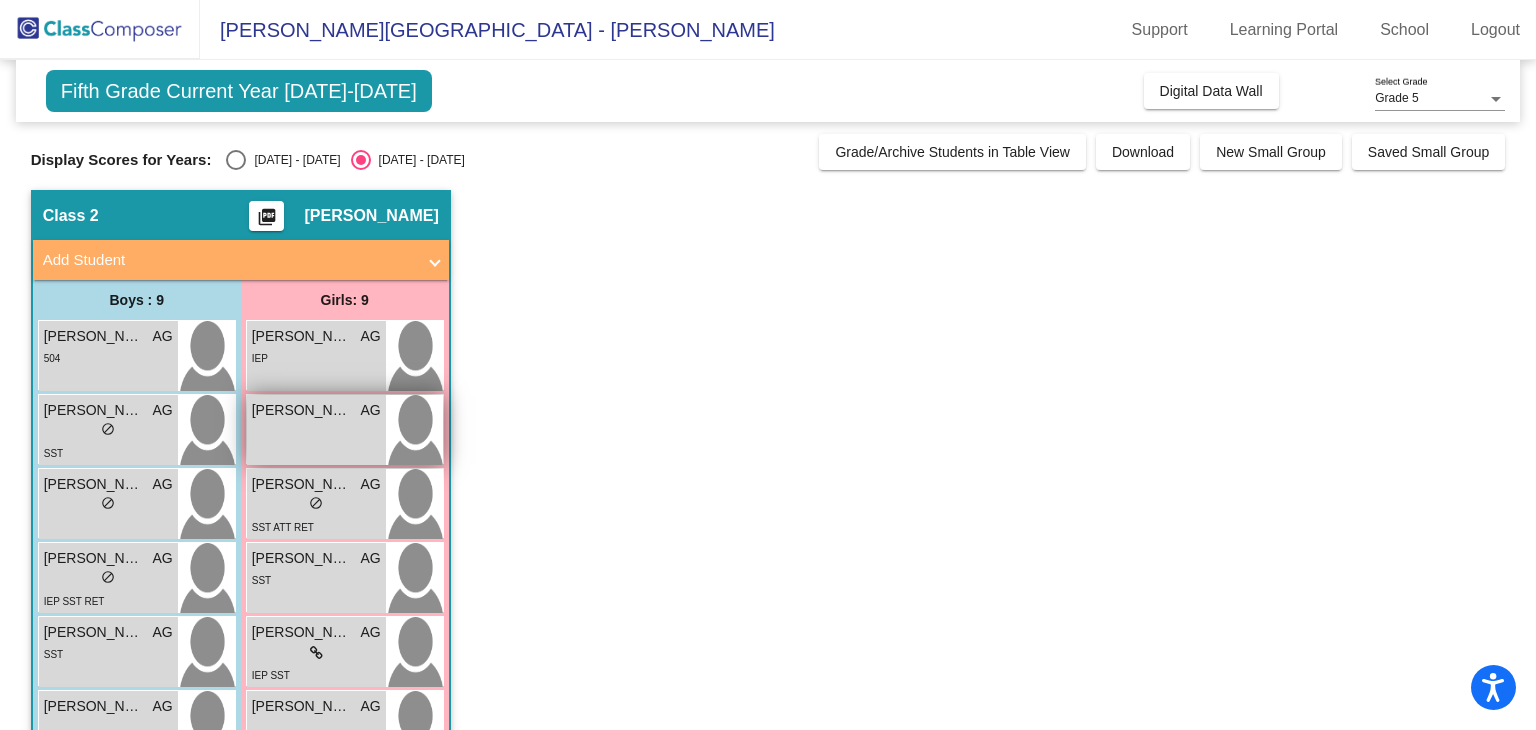 click on "[PERSON_NAME] AG lock do_not_disturb_alt" at bounding box center (316, 430) 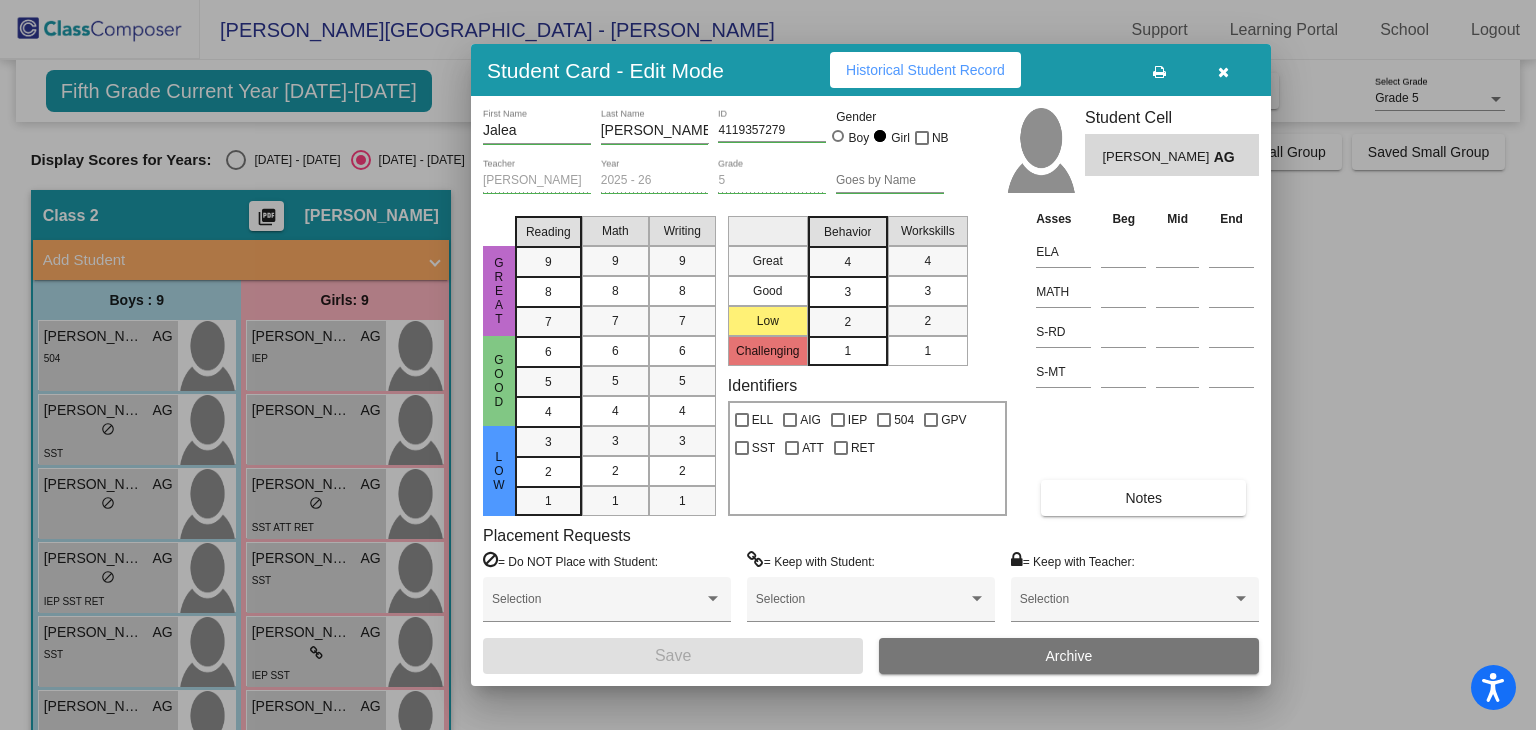 click on "Historical Student Record" at bounding box center [925, 70] 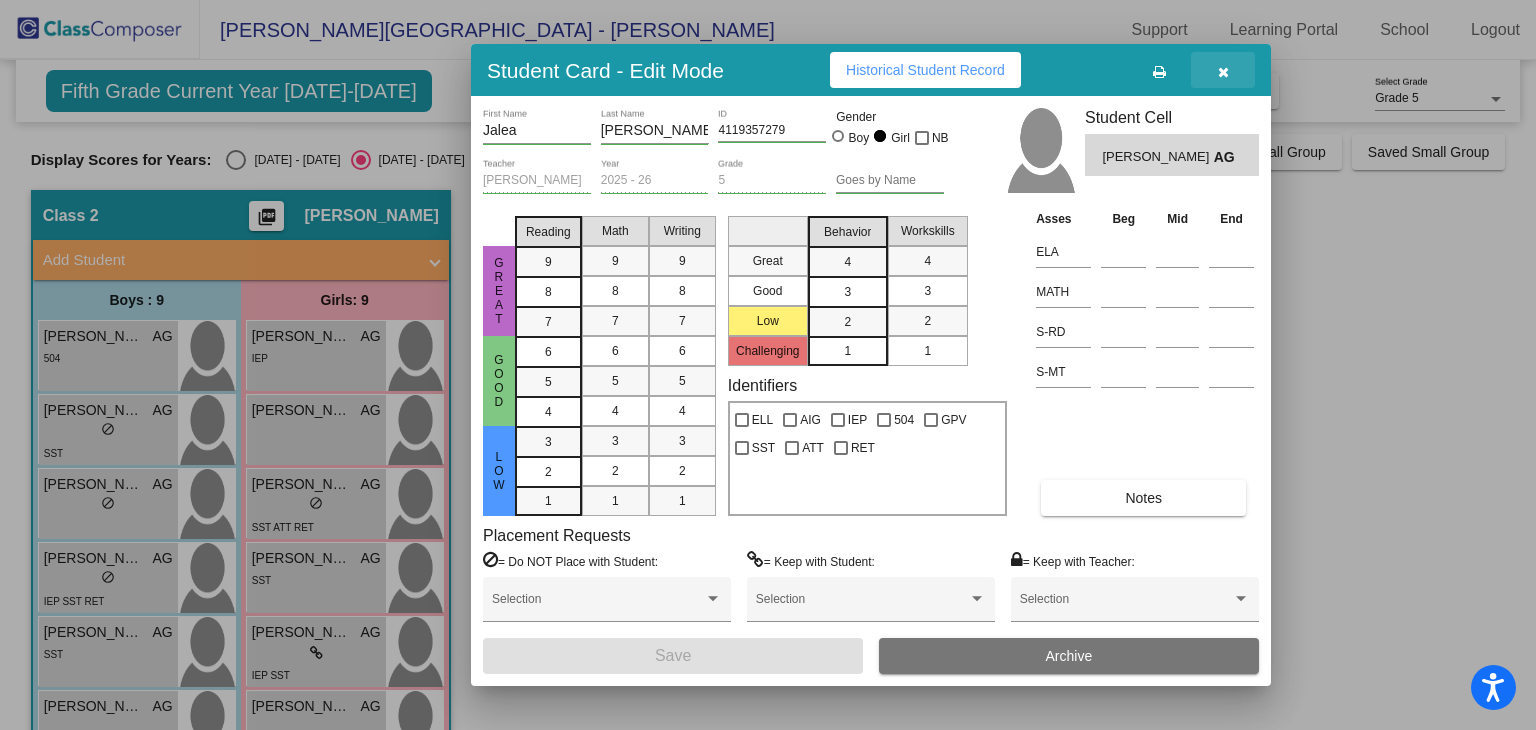 click at bounding box center (1223, 72) 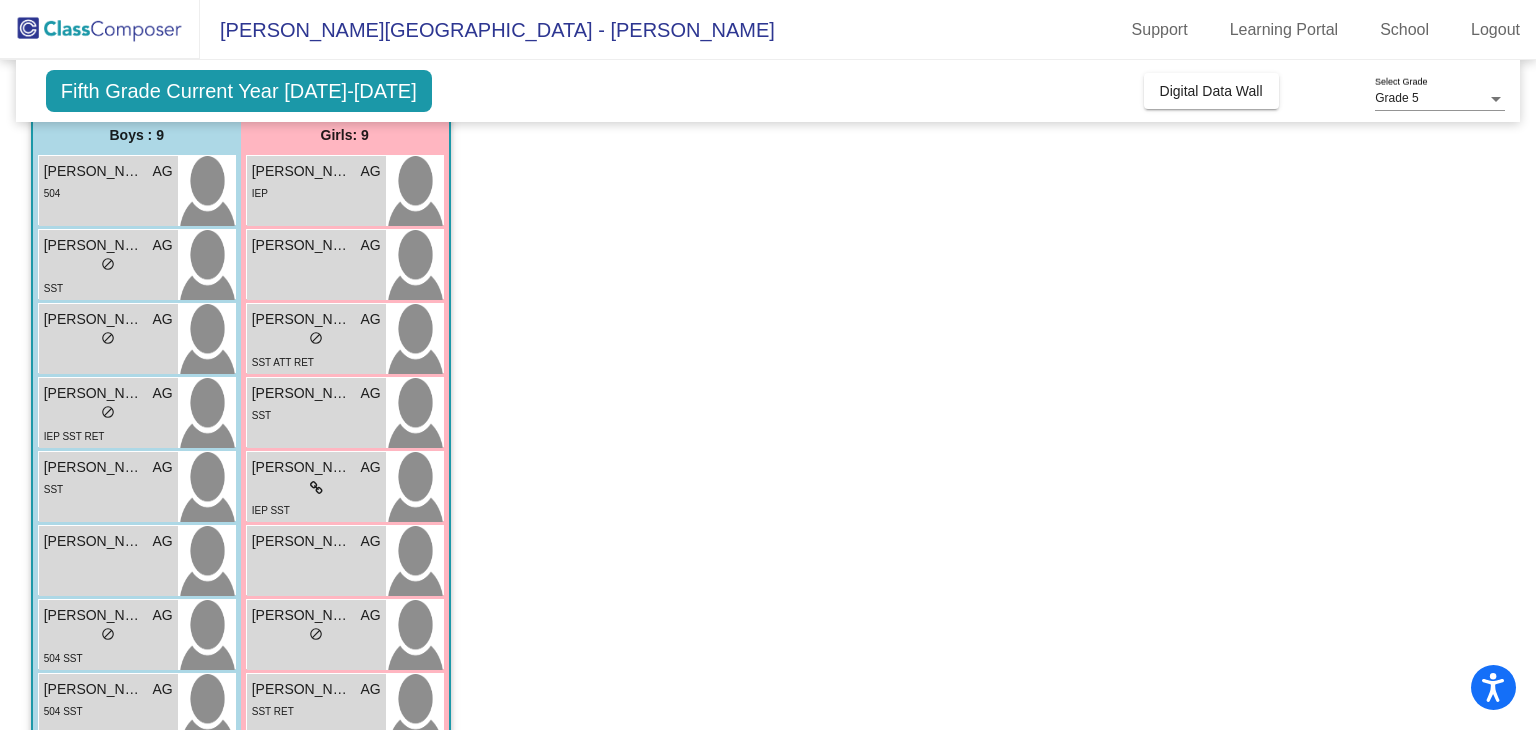 scroll, scrollTop: 192, scrollLeft: 0, axis: vertical 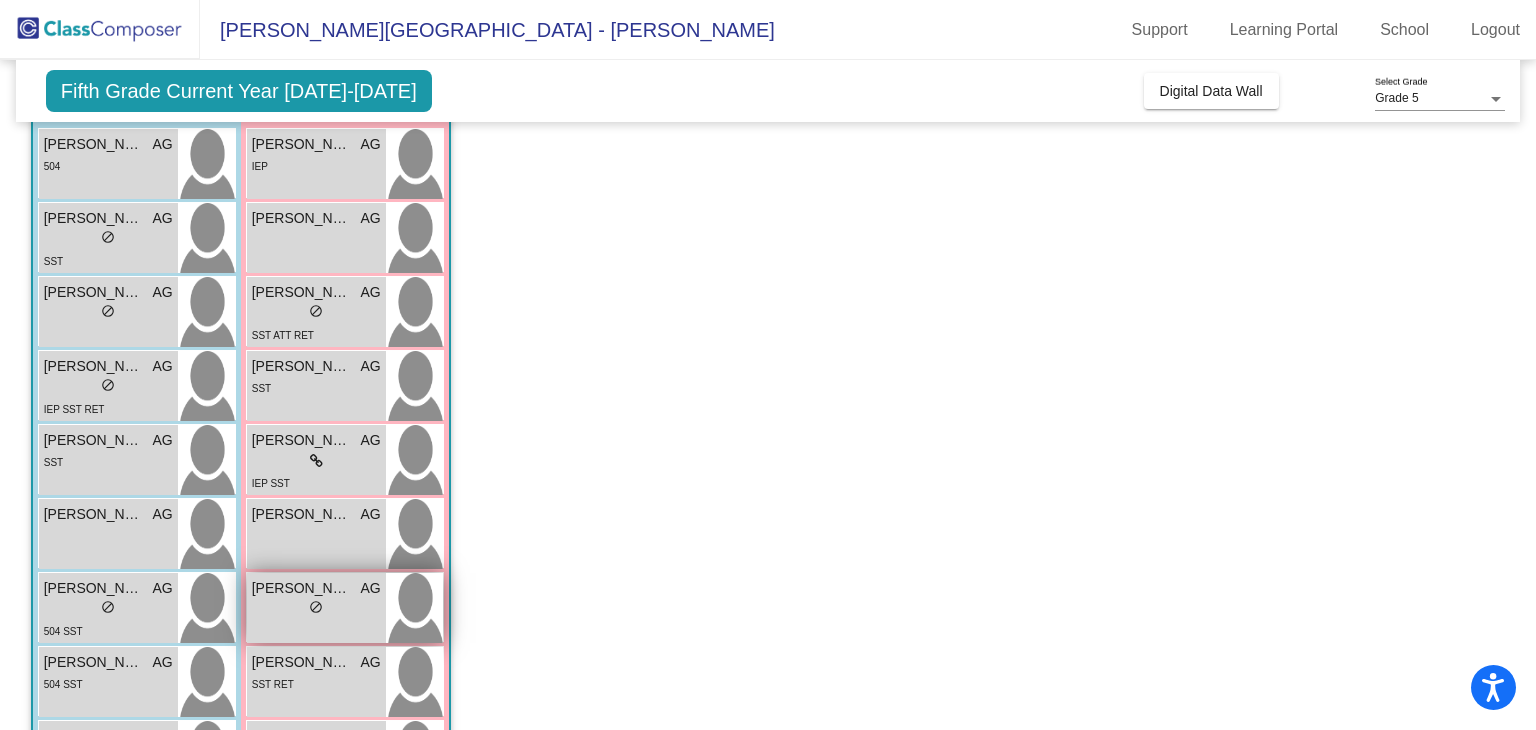 click on "lock do_not_disturb_alt" at bounding box center (316, 609) 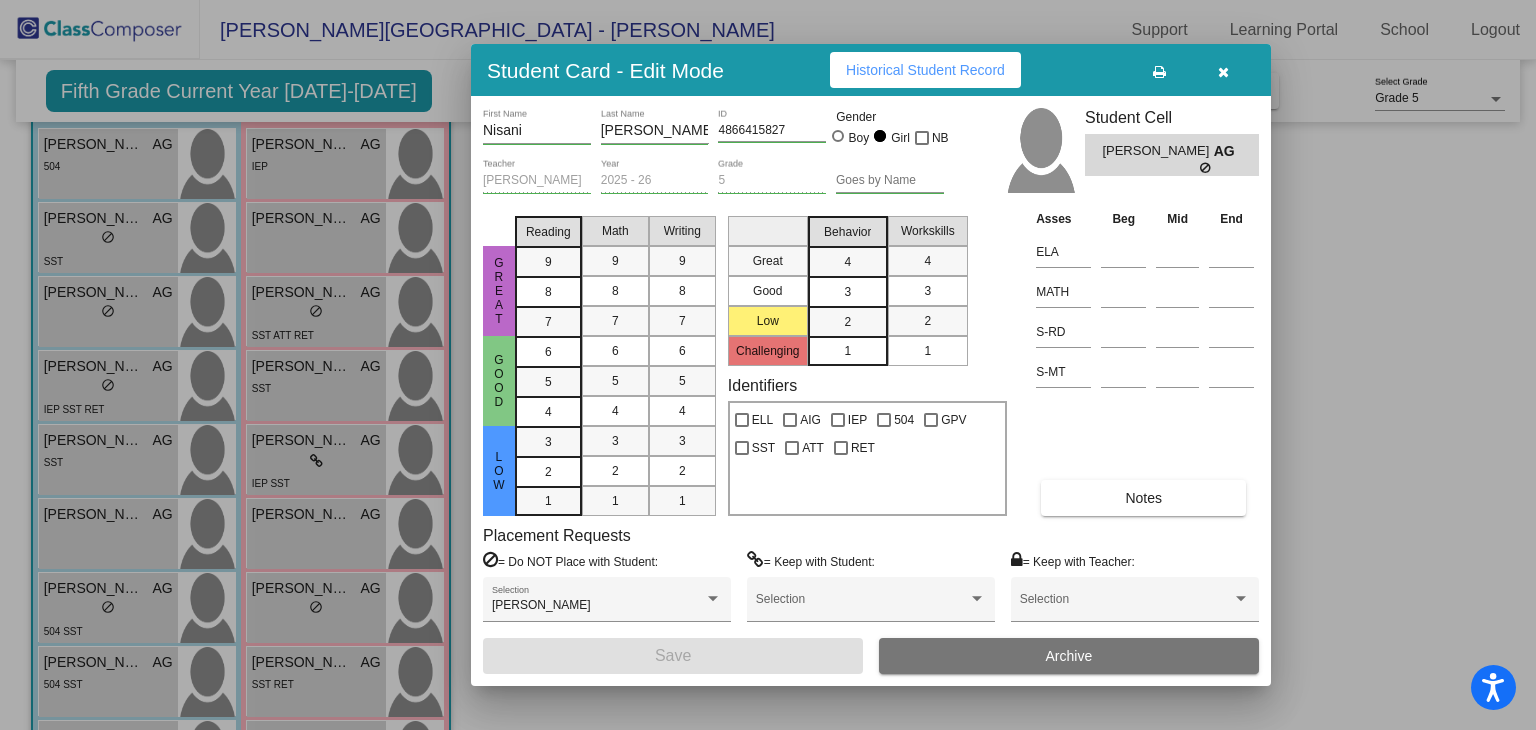 click on "Historical Student Record" at bounding box center [925, 70] 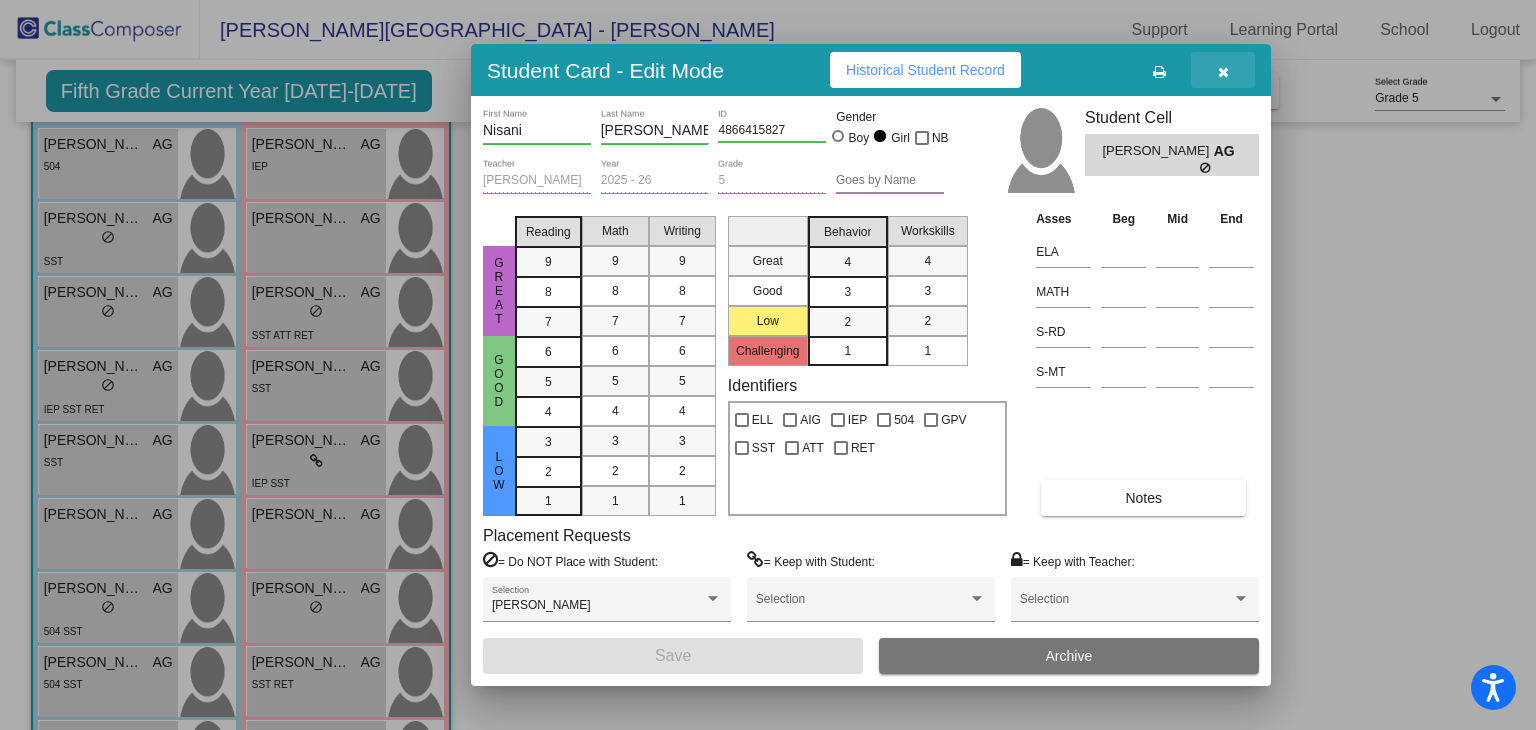 click at bounding box center (1223, 72) 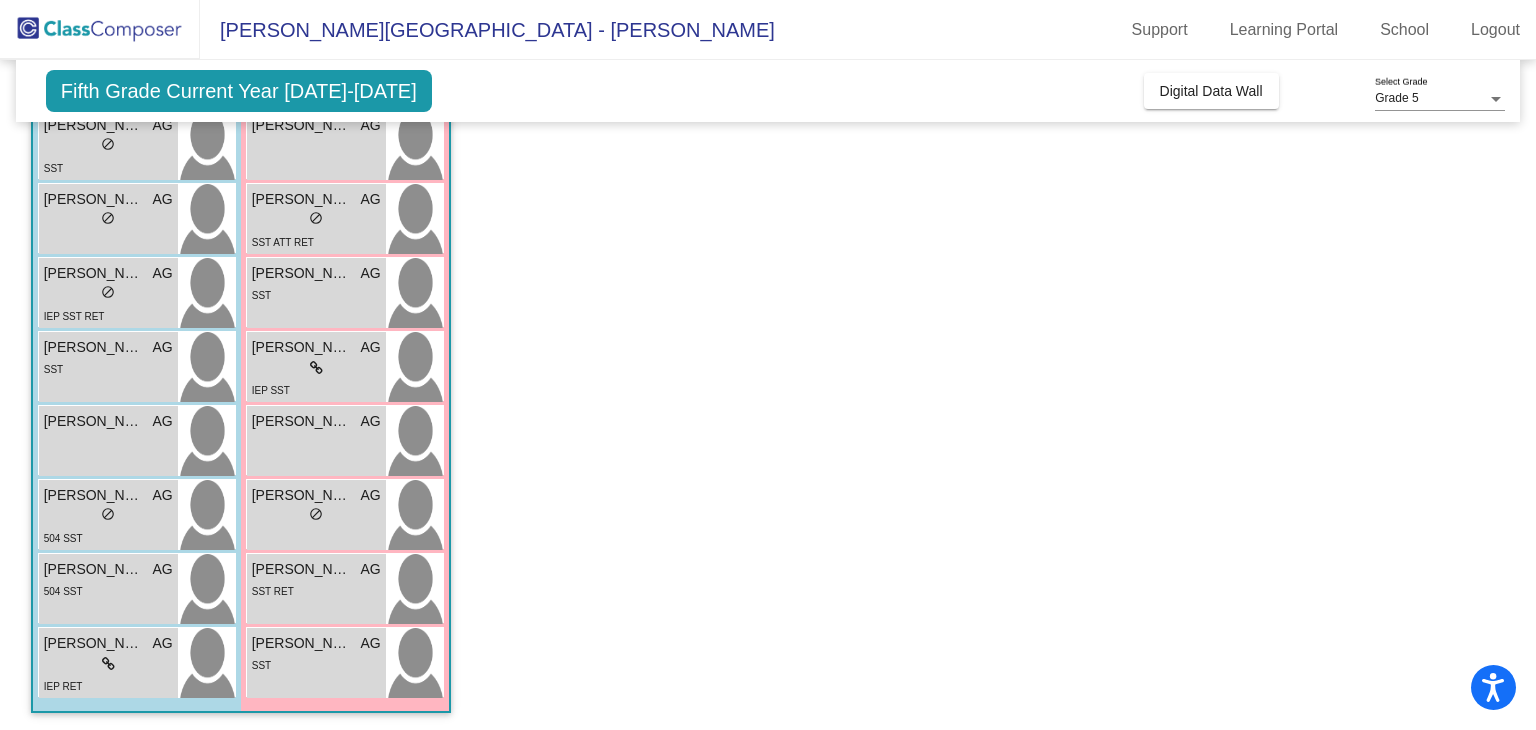 scroll, scrollTop: 287, scrollLeft: 0, axis: vertical 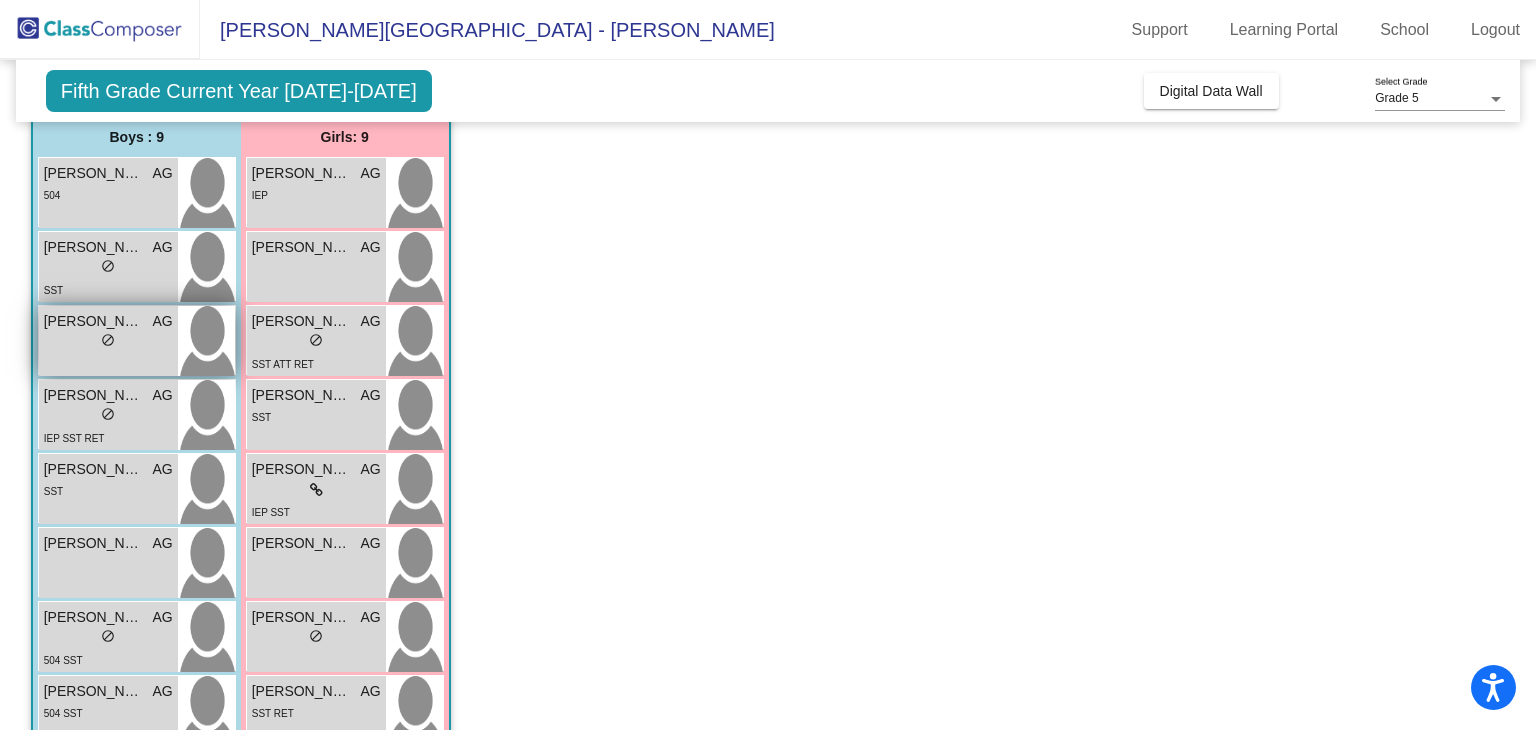 click on "do_not_disturb_alt" at bounding box center [108, 340] 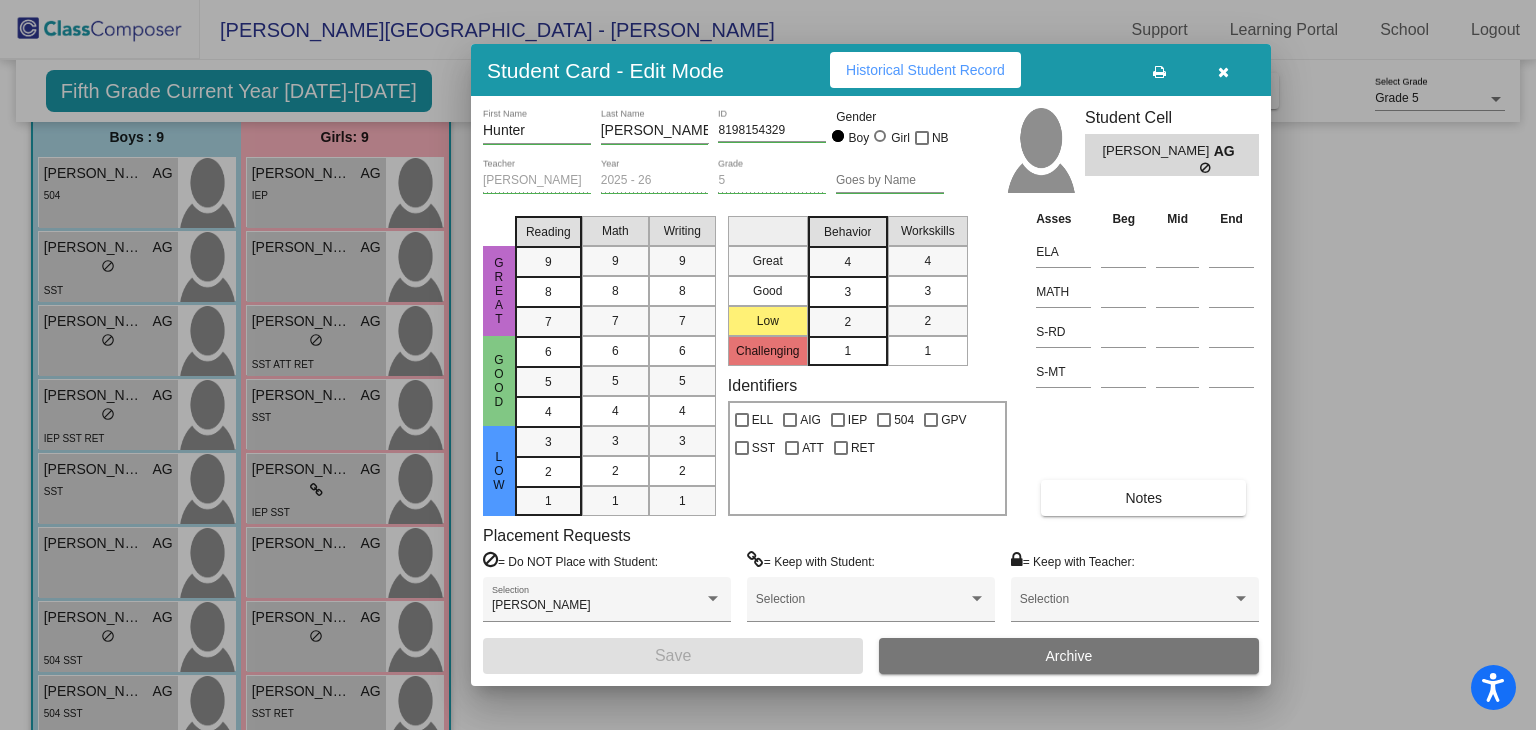 click at bounding box center (1223, 72) 